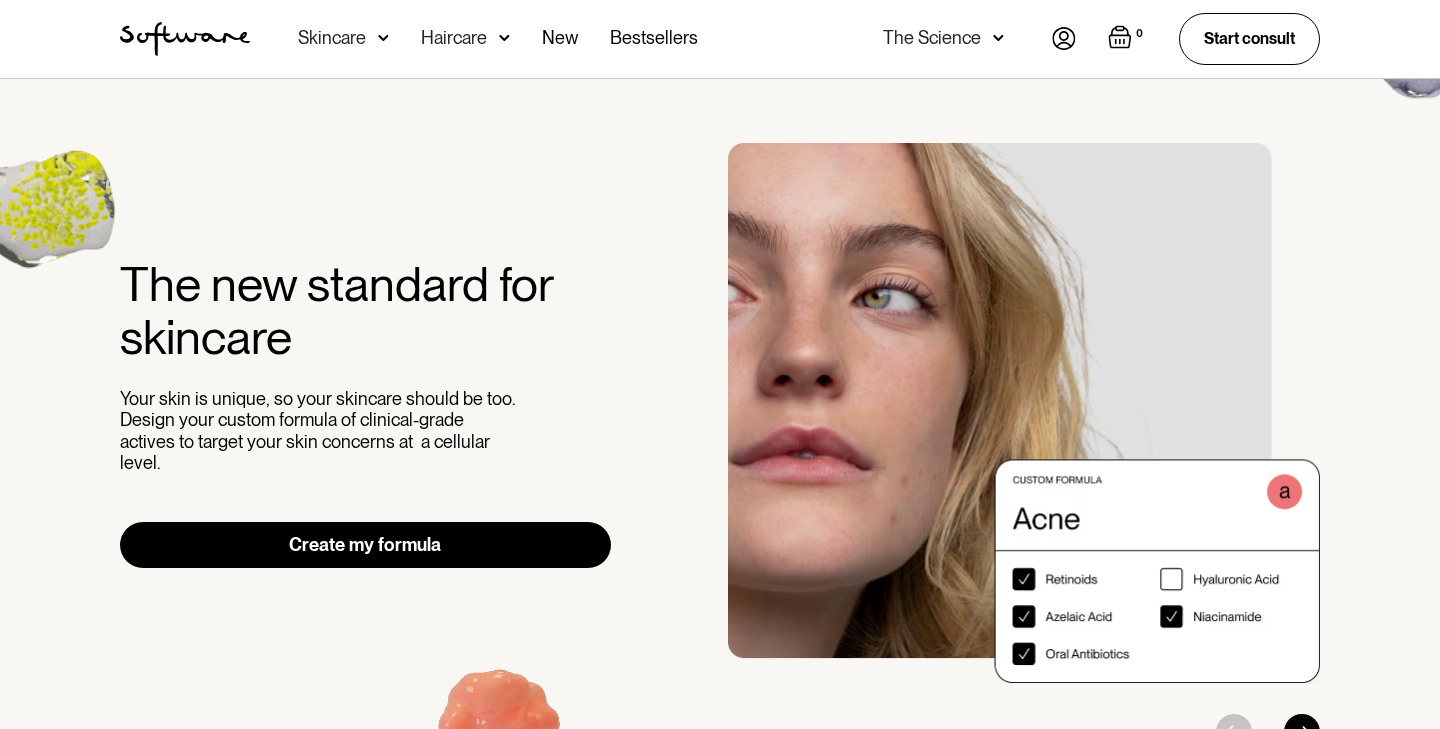 scroll, scrollTop: 0, scrollLeft: 0, axis: both 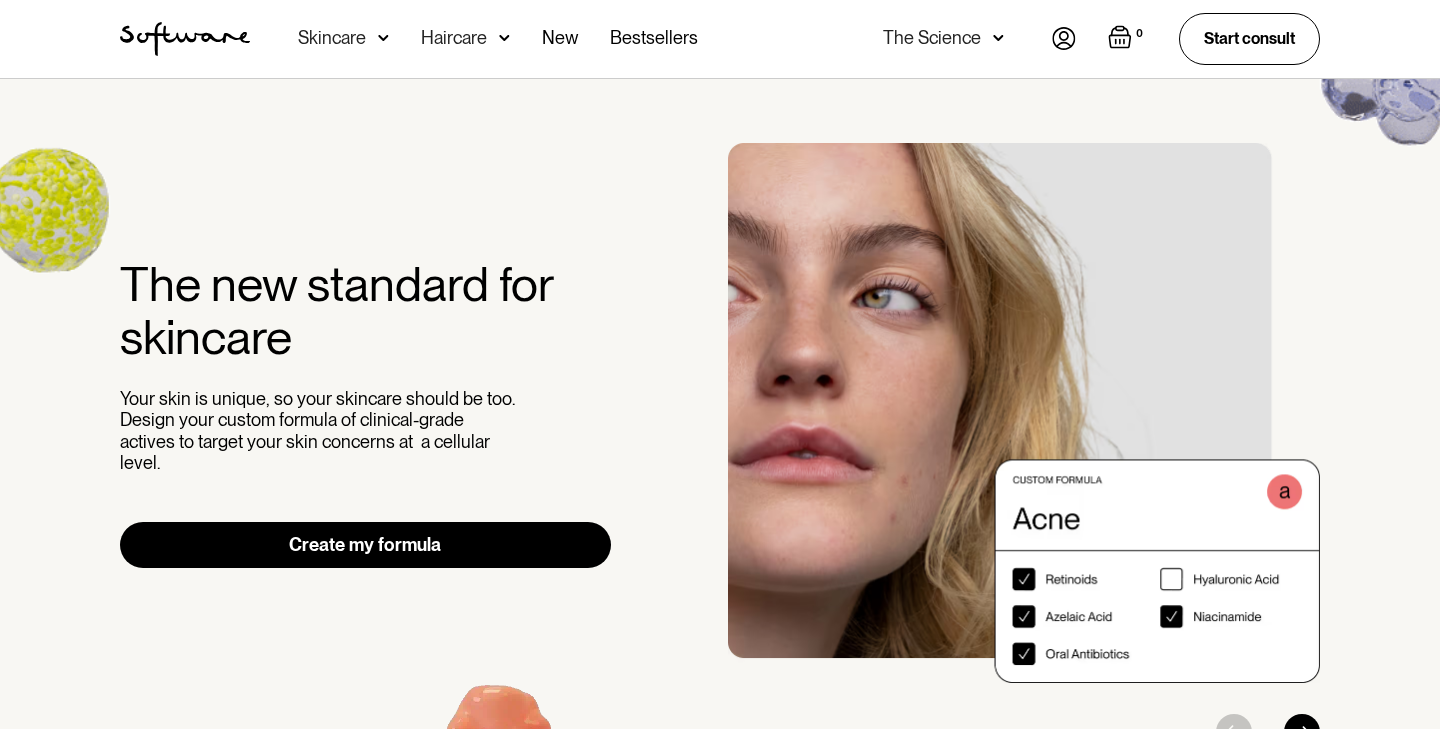click at bounding box center [1064, 38] 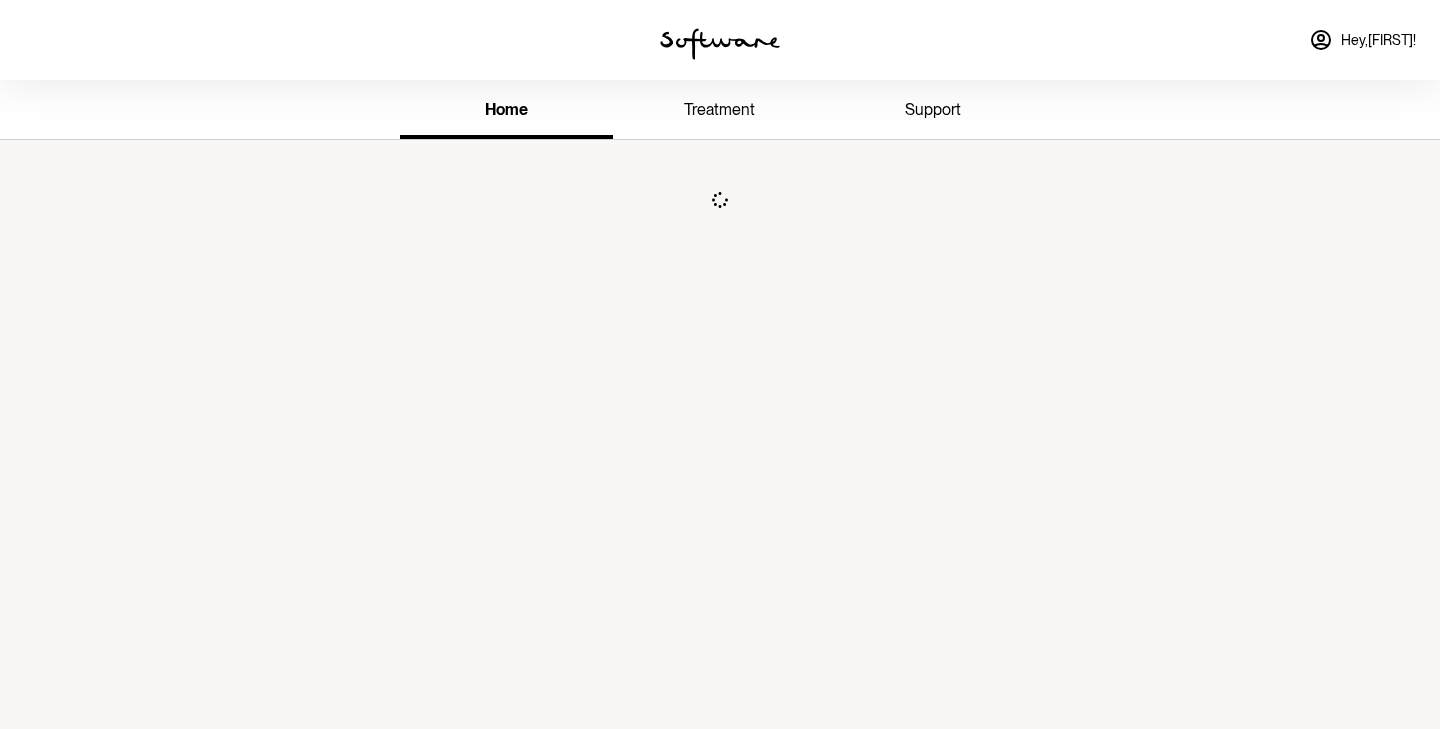 scroll, scrollTop: 0, scrollLeft: 0, axis: both 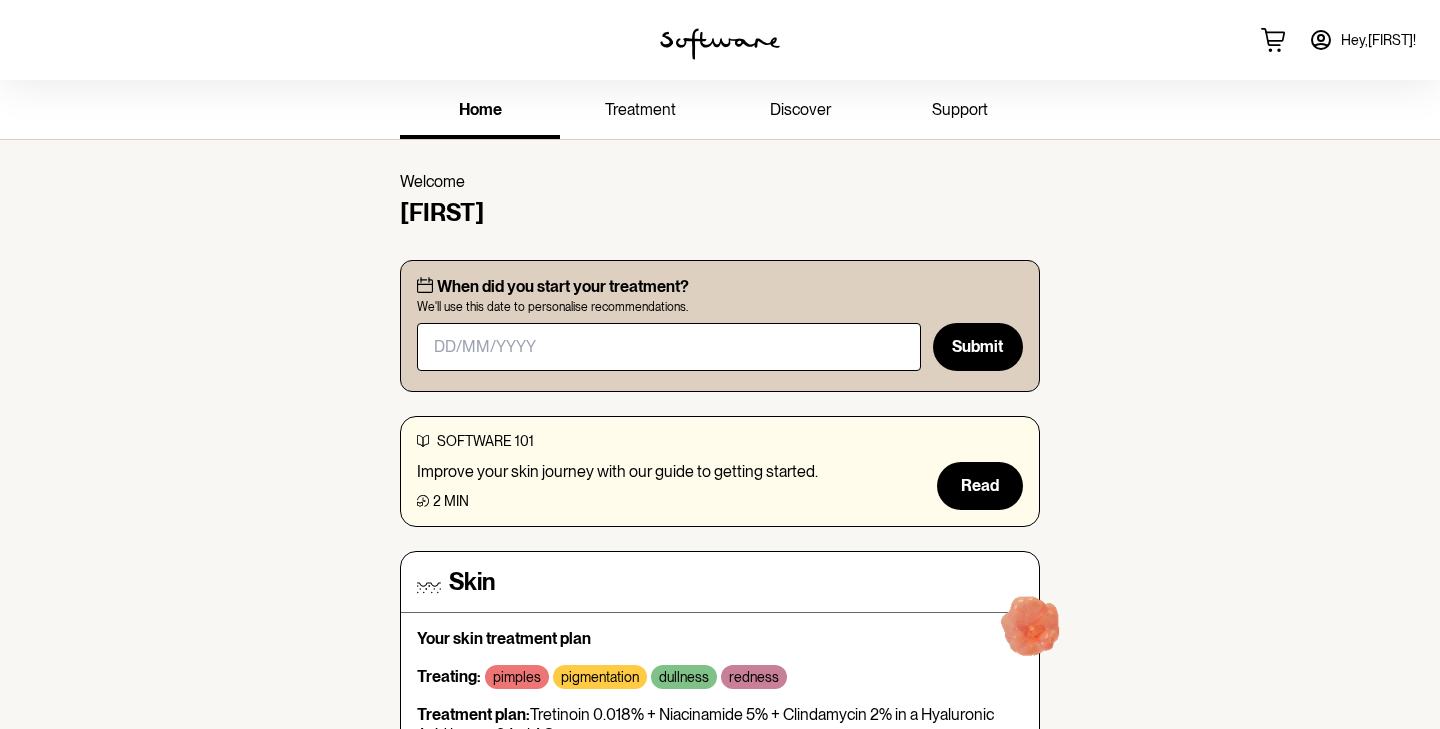 click on "treatment" at bounding box center (640, 109) 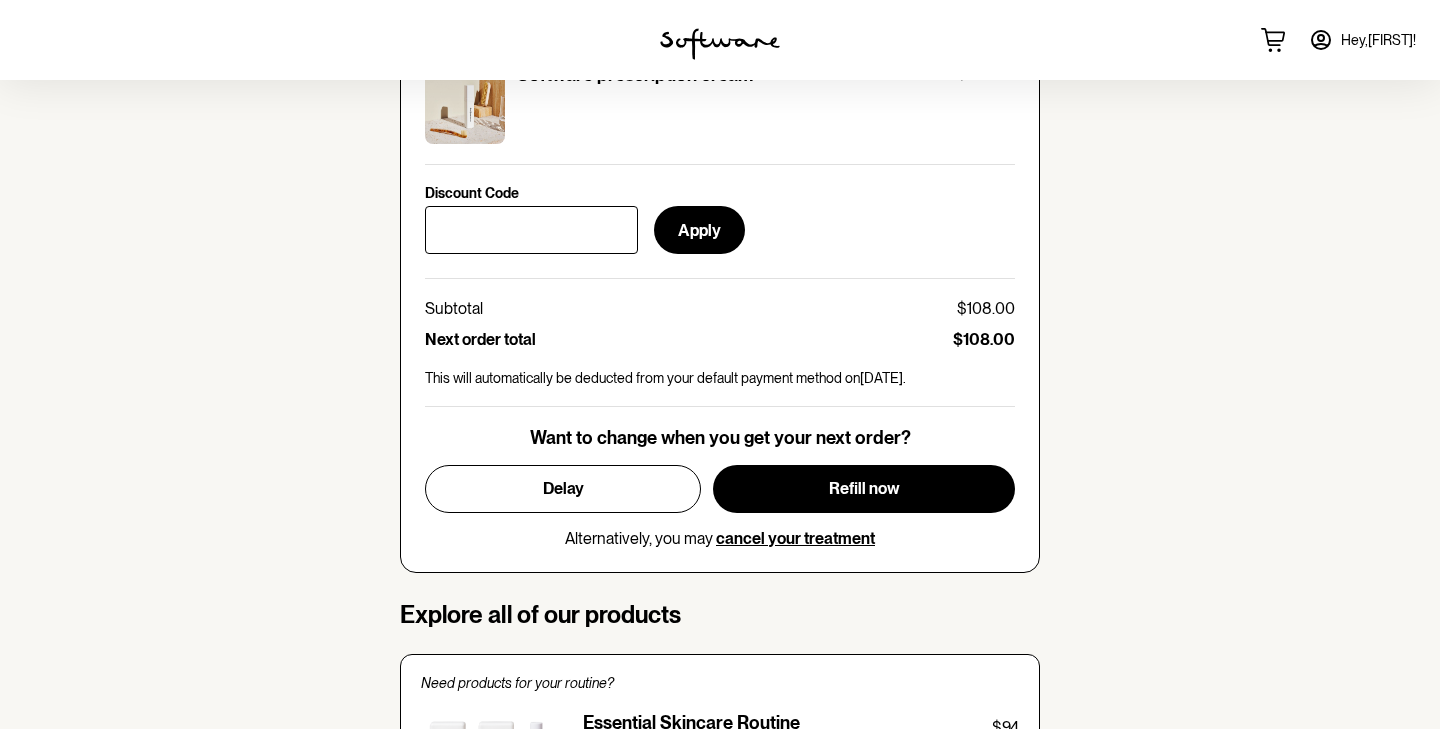 scroll, scrollTop: 915, scrollLeft: 0, axis: vertical 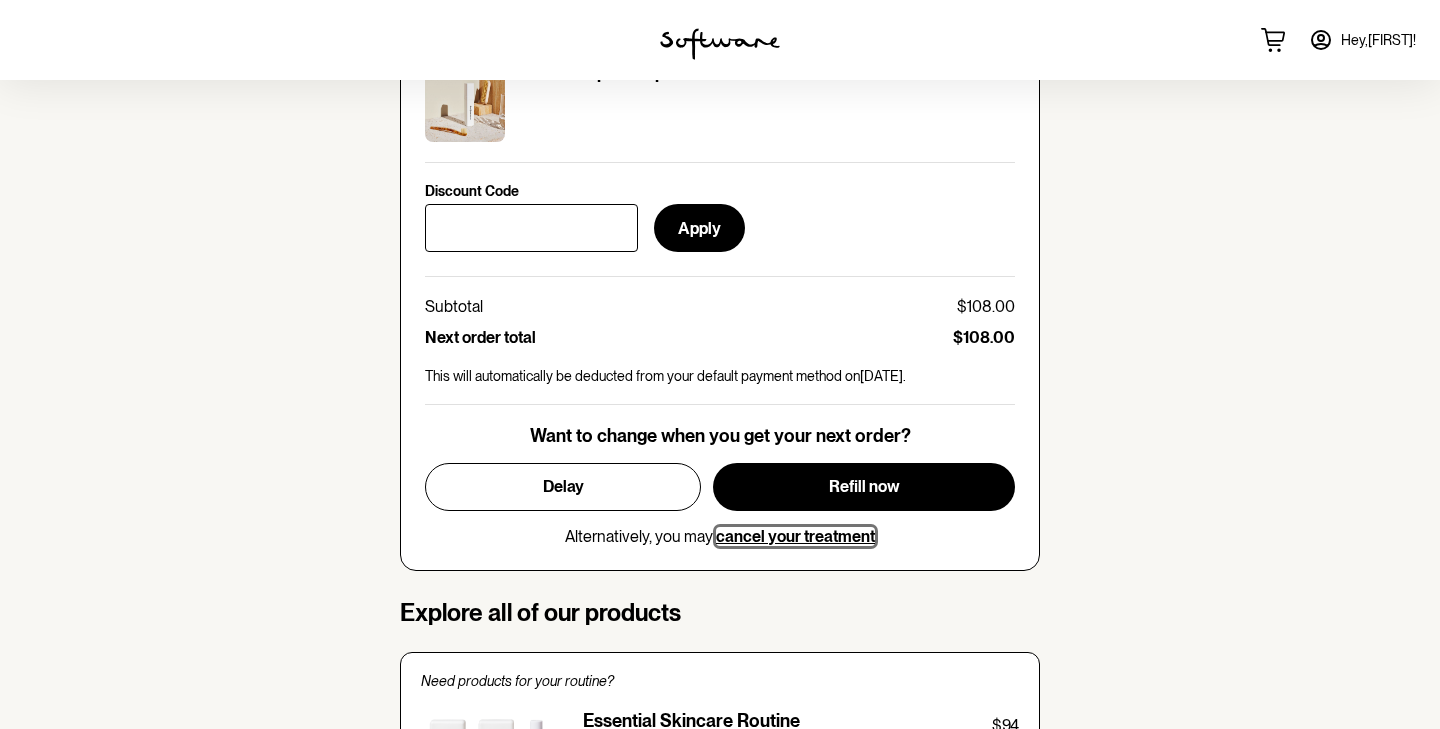 click on "cancel your treatment" at bounding box center [795, 536] 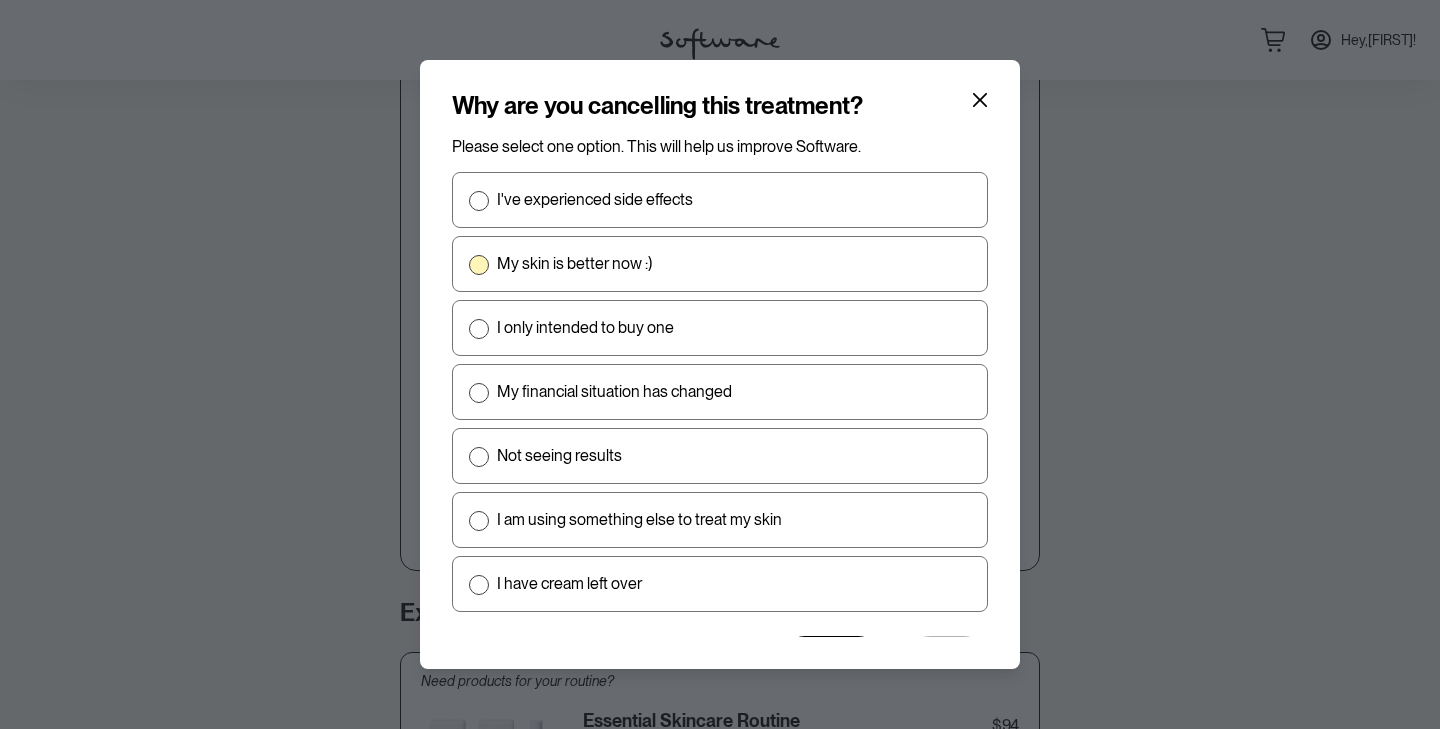 click on "My skin is better now :)" at bounding box center (720, 264) 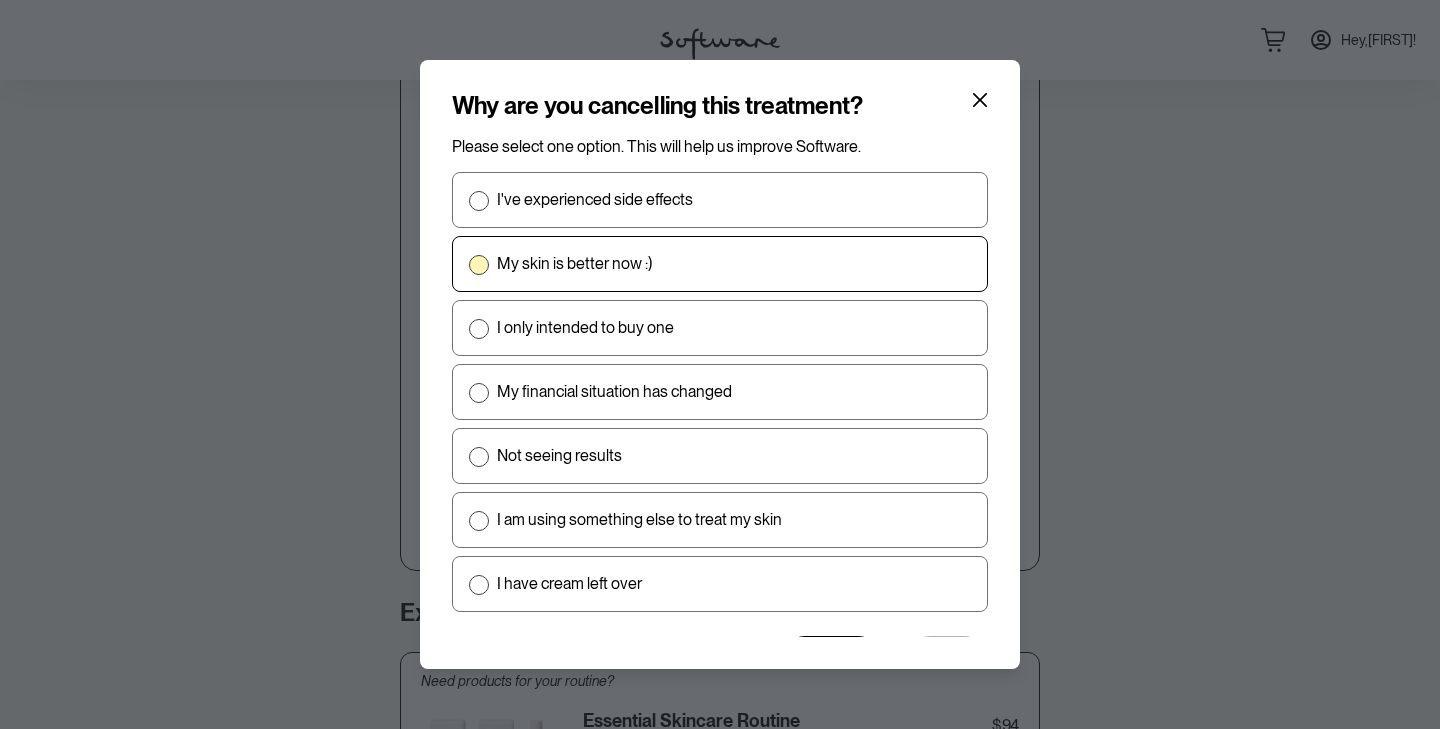 click on "My skin is better now :)" at bounding box center (468, 264) 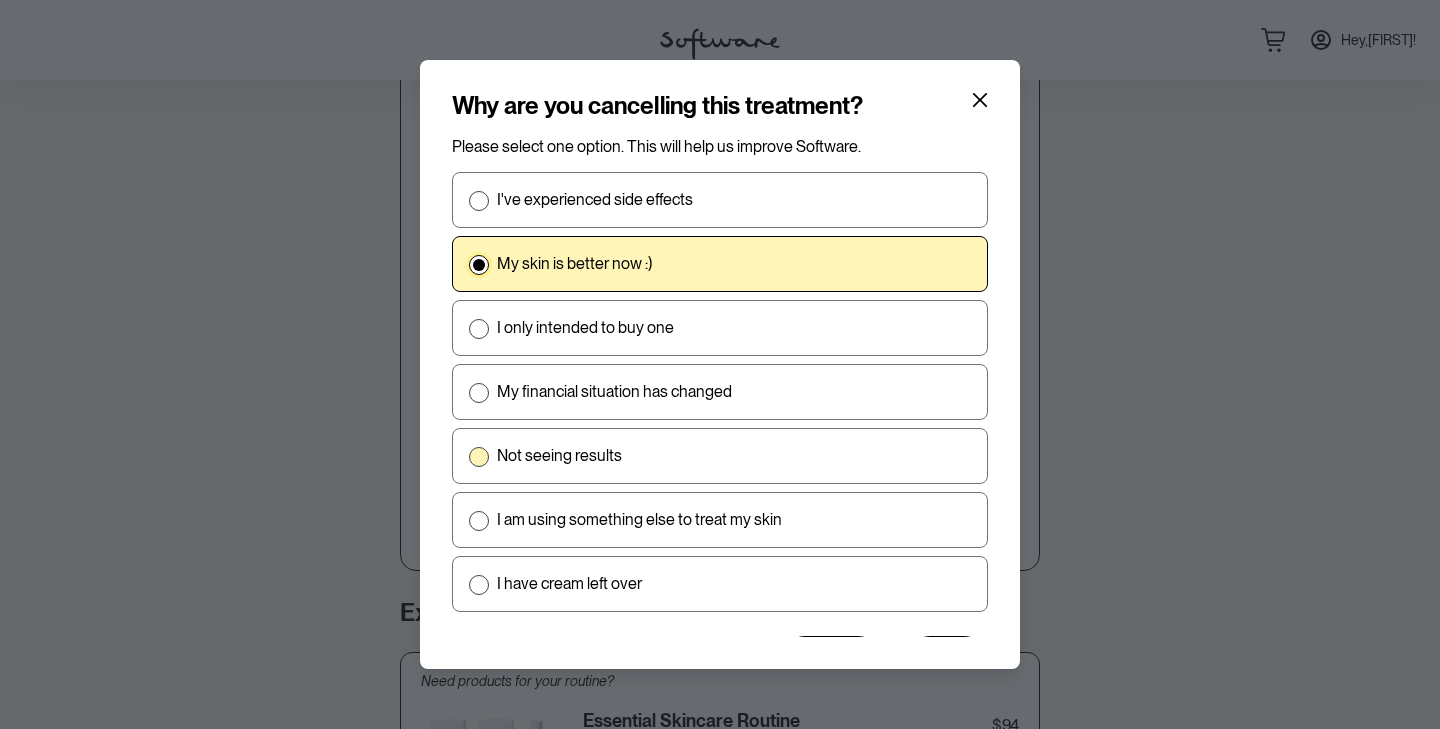 scroll, scrollTop: 55, scrollLeft: 0, axis: vertical 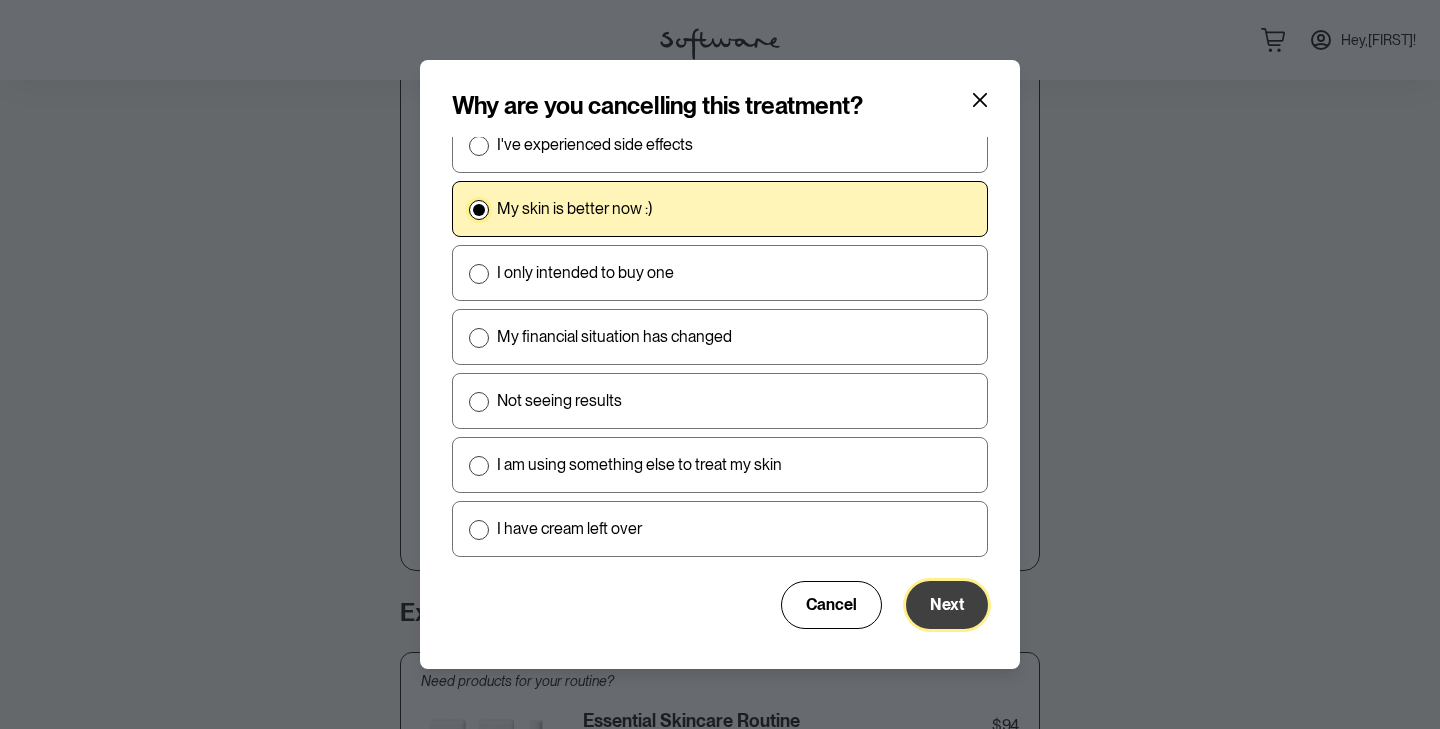 click on "Next" at bounding box center (947, 604) 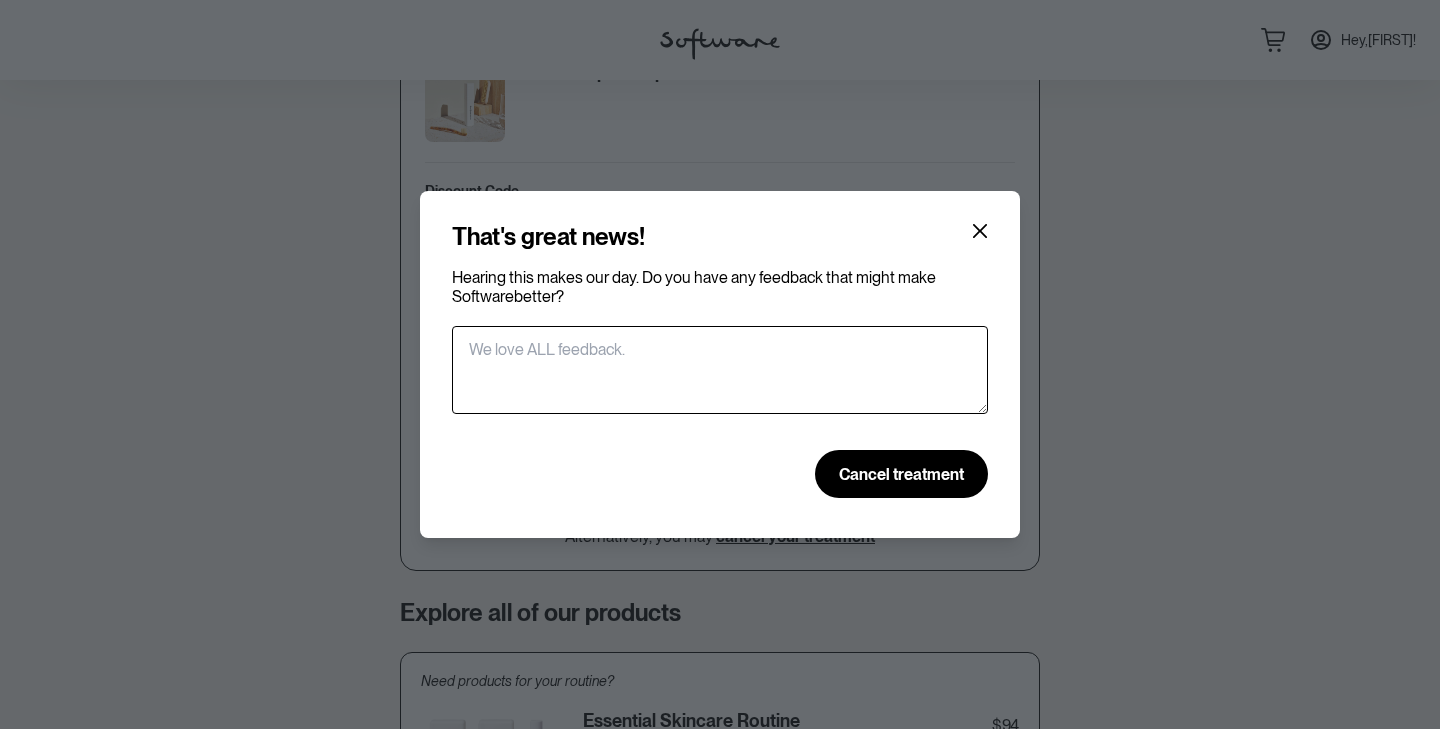 scroll, scrollTop: 0, scrollLeft: 0, axis: both 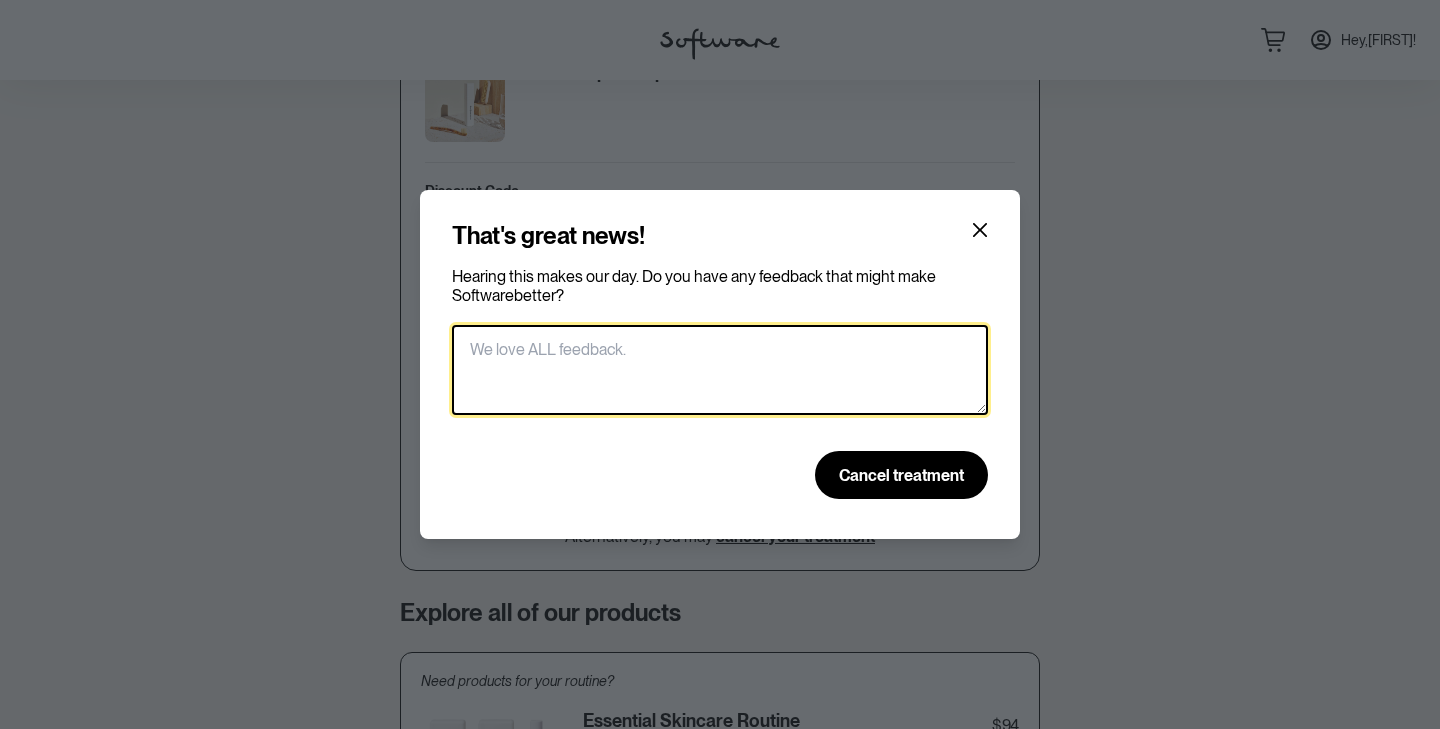 click at bounding box center [720, 370] 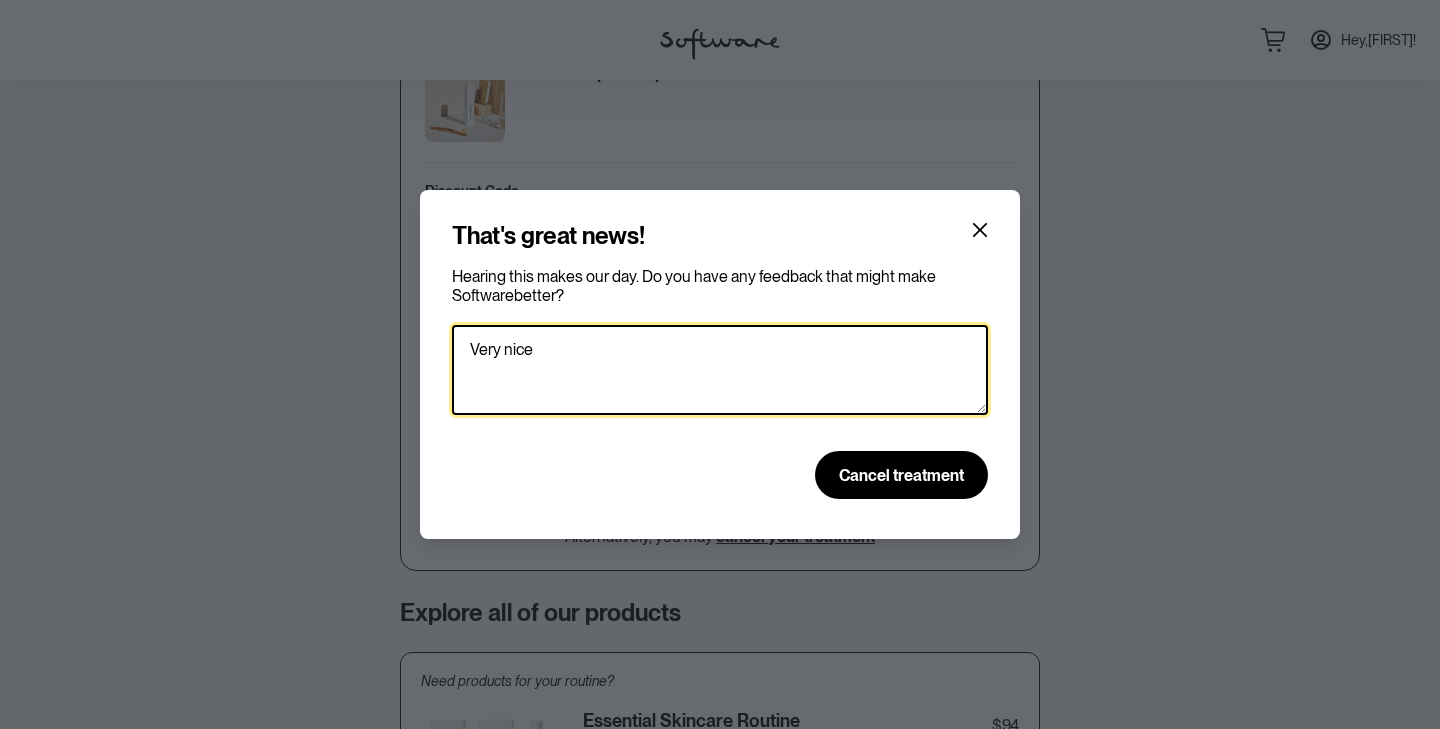 type on "Very nice" 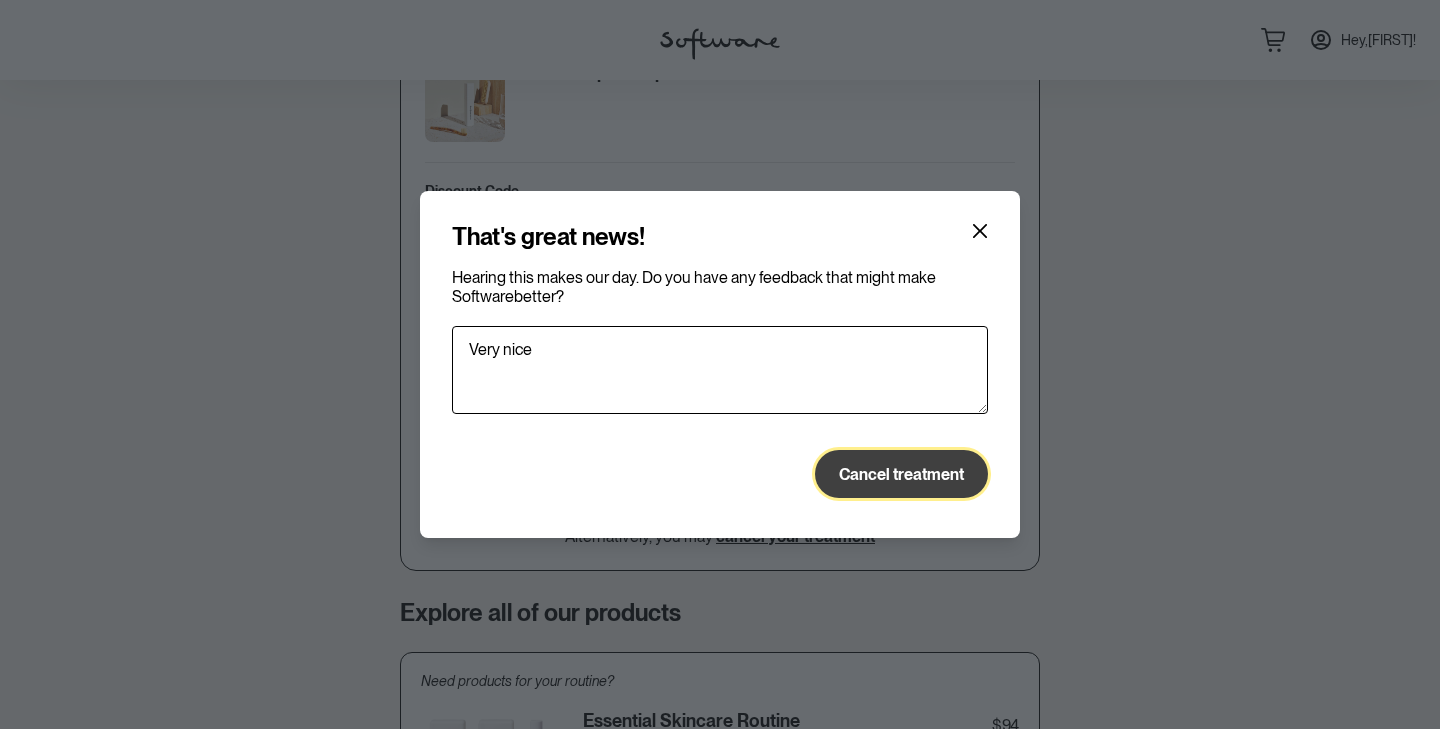 click on "Cancel treatment" at bounding box center [901, 474] 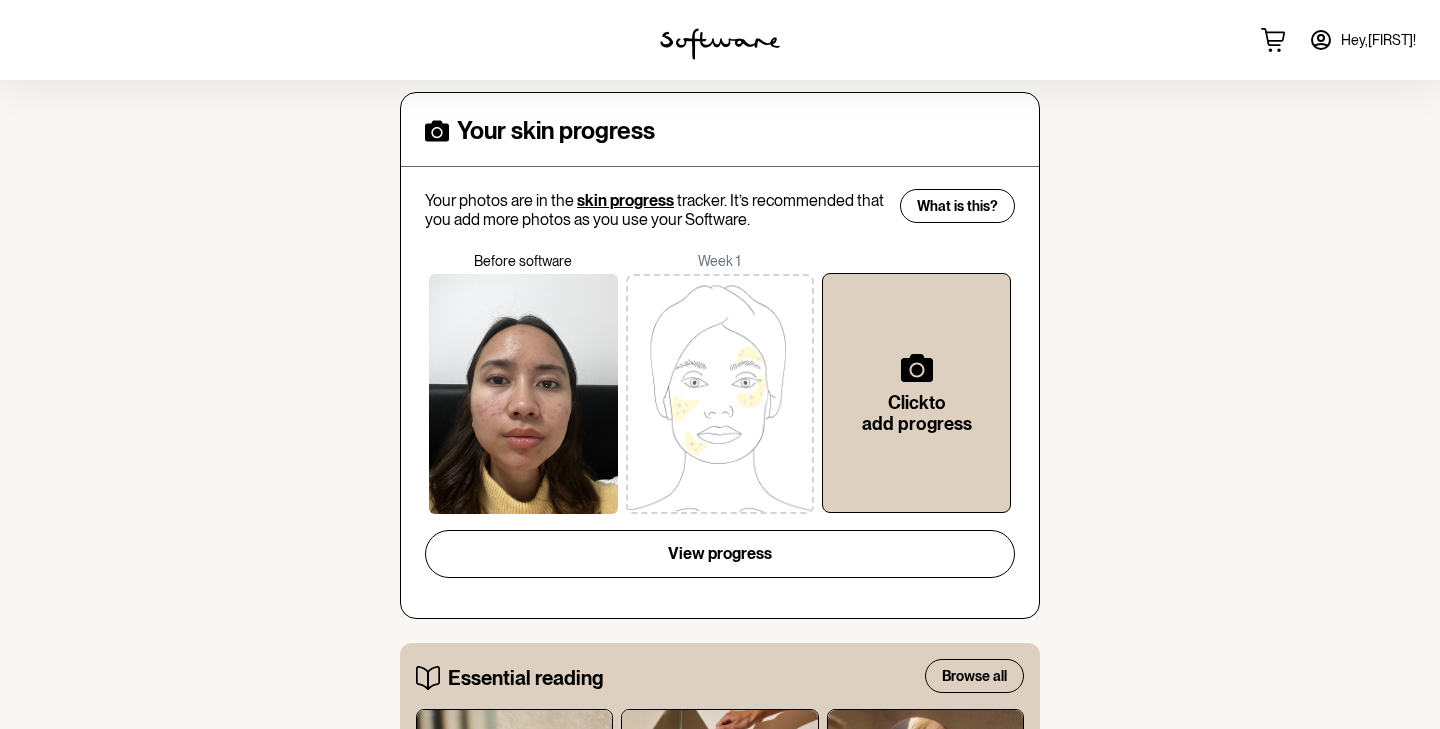 scroll, scrollTop: 0, scrollLeft: 0, axis: both 